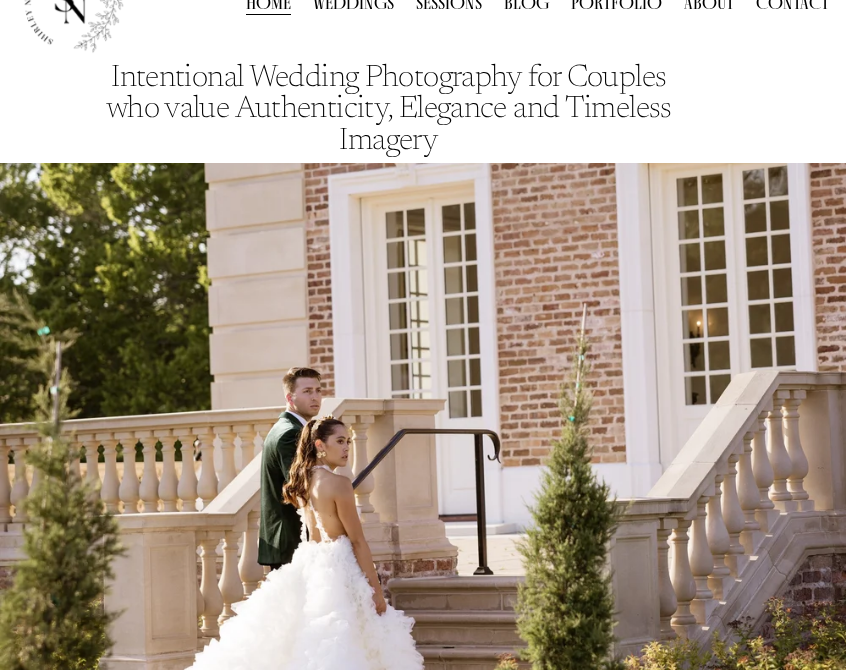 scroll, scrollTop: 0, scrollLeft: 0, axis: both 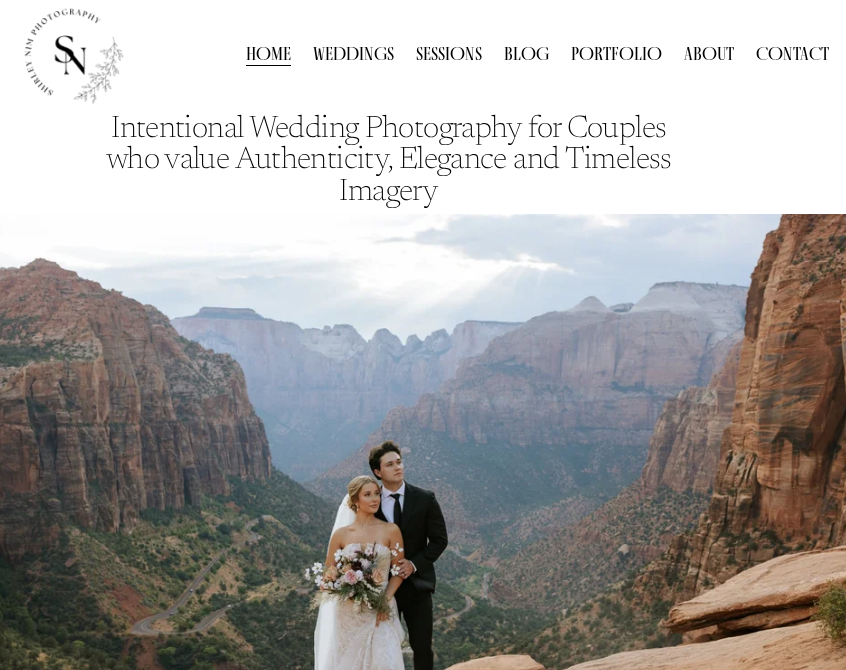 click on "Portfolio" at bounding box center [616, 54] 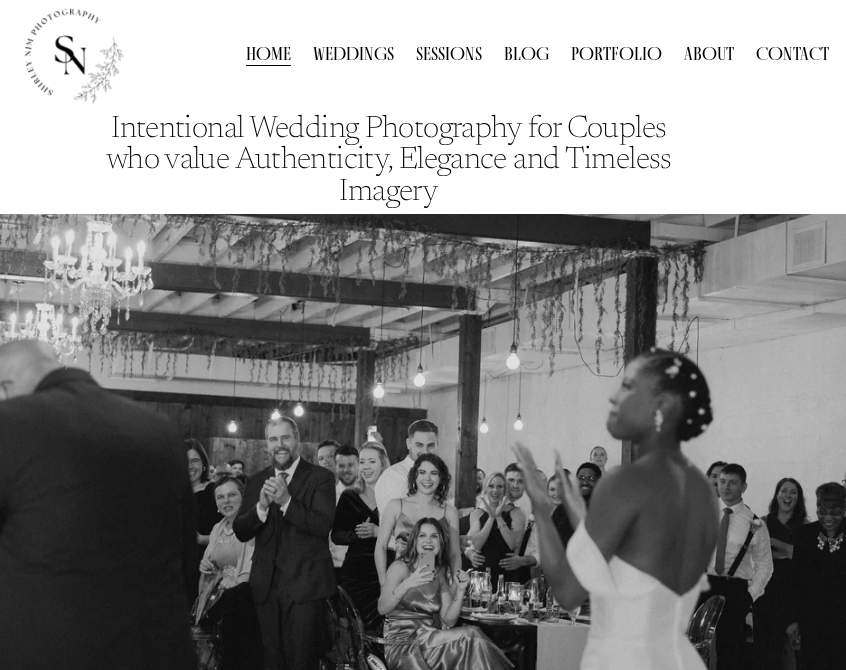 click on "Weddings" at bounding box center (0, 0) 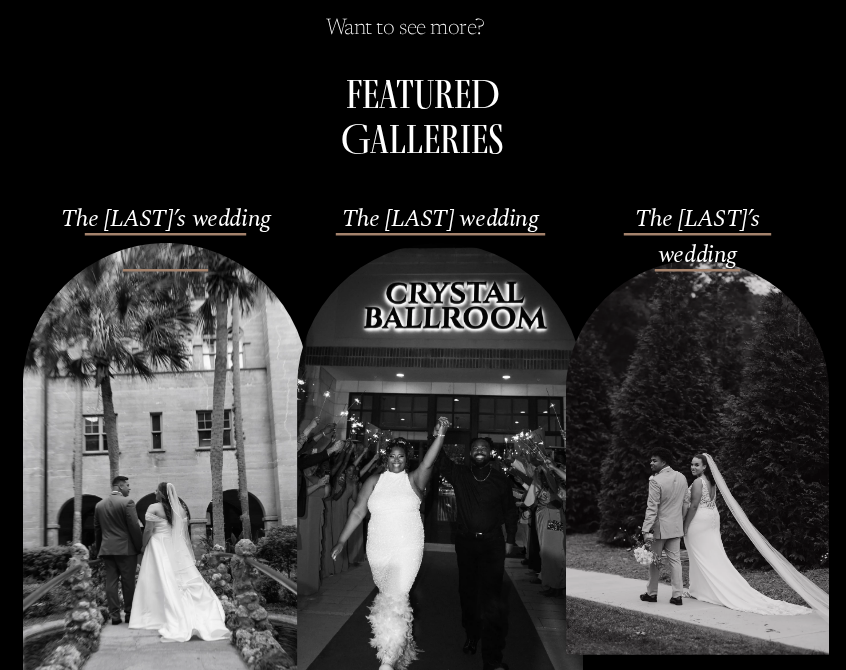 scroll, scrollTop: 758, scrollLeft: 0, axis: vertical 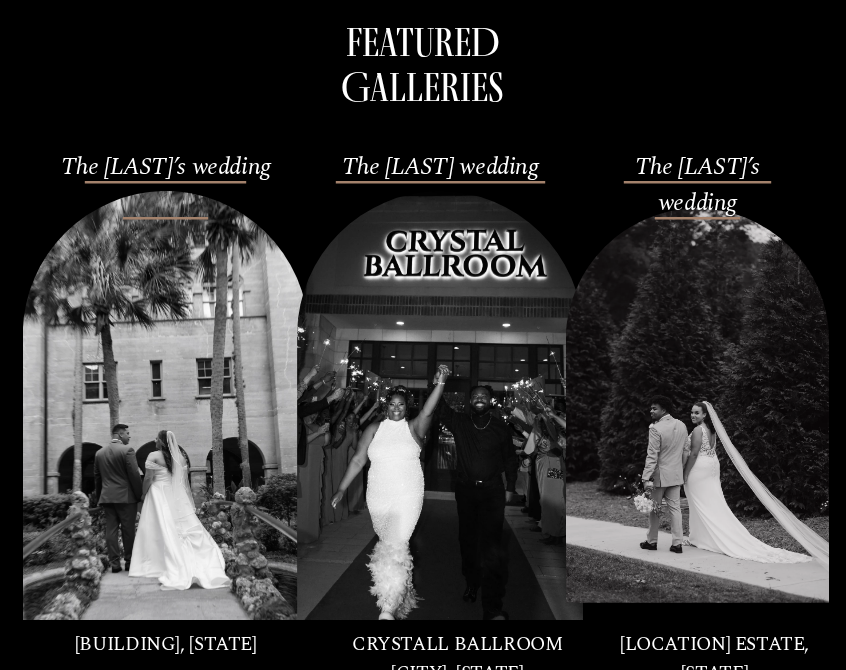 click at bounding box center (440, 405) 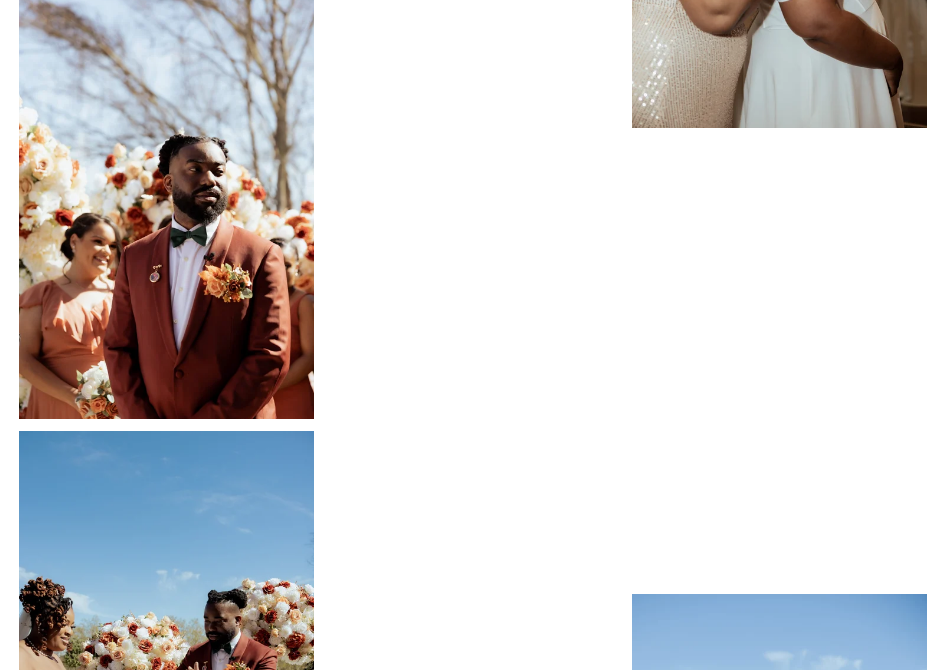 scroll, scrollTop: 2813, scrollLeft: 0, axis: vertical 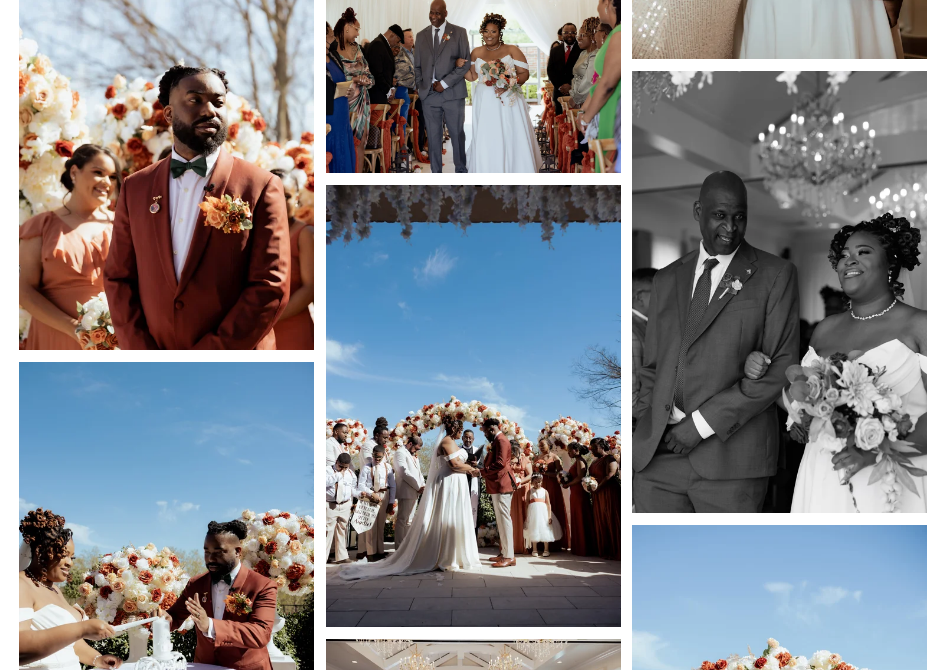click at bounding box center [166, 129] 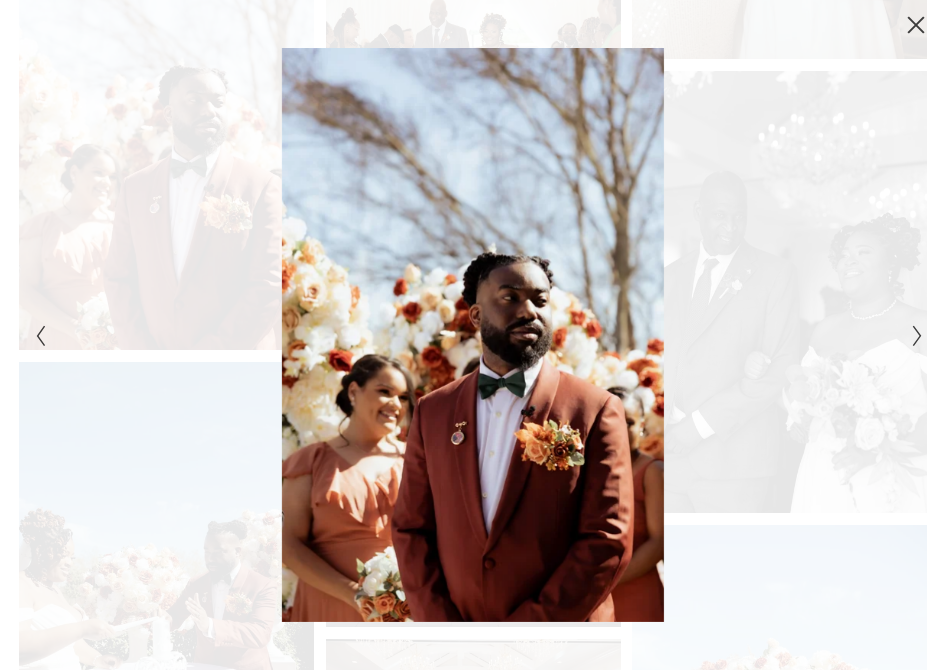 click at bounding box center [917, 336] 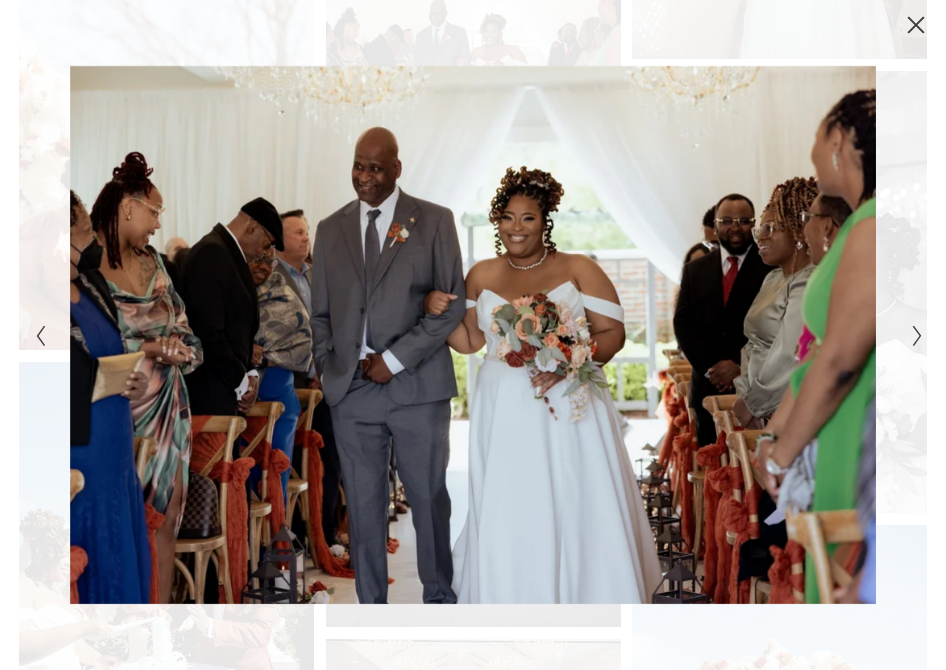 click at bounding box center [917, 336] 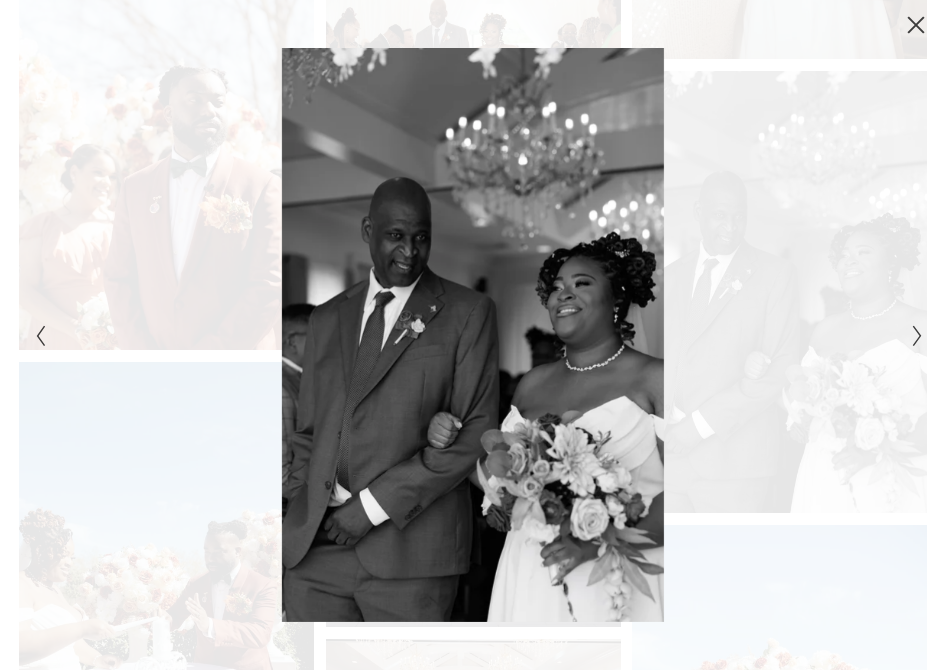 click at bounding box center [917, 336] 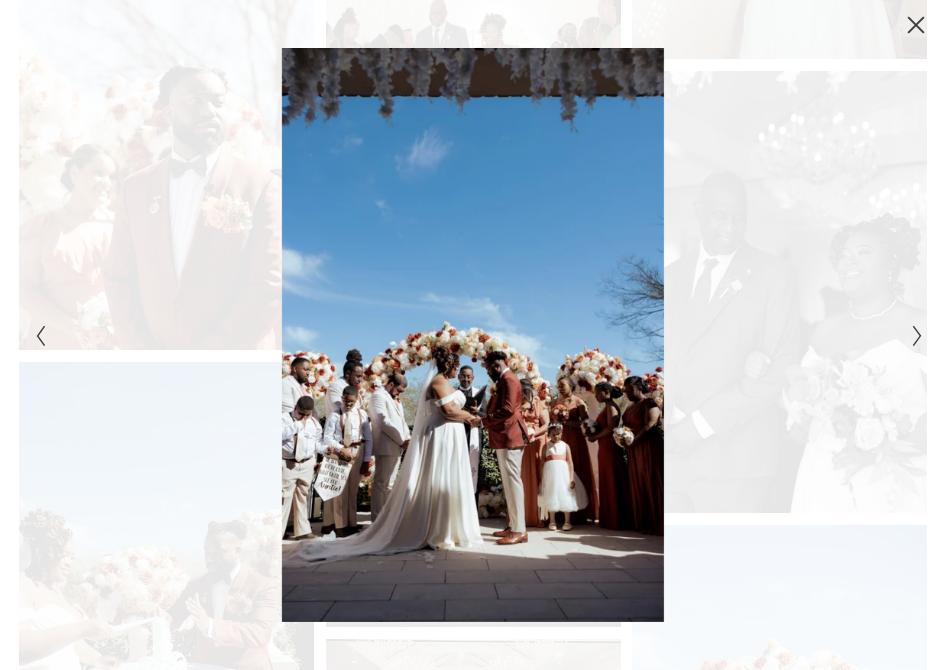 click at bounding box center [917, 336] 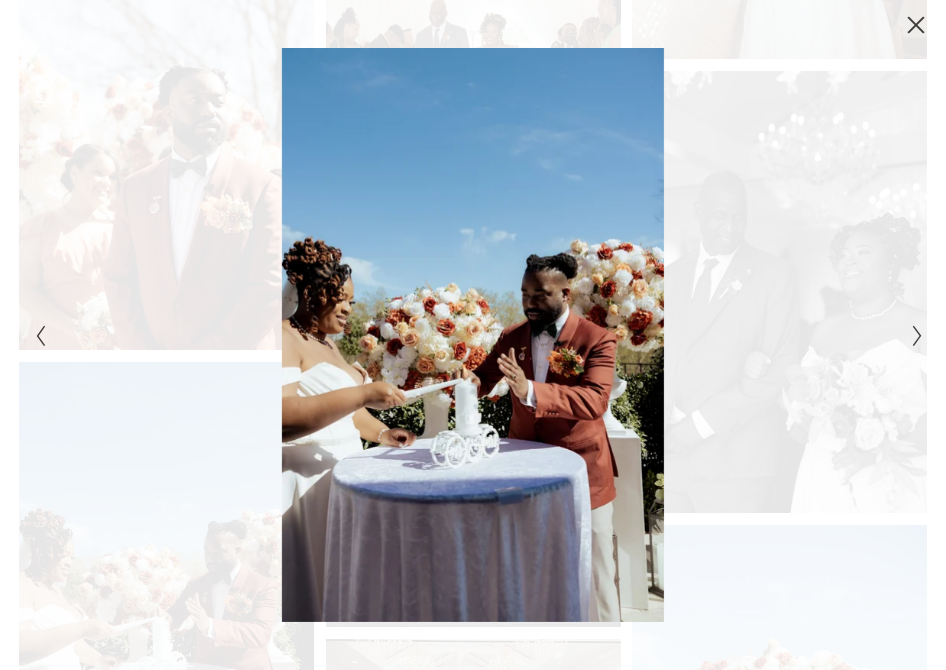click at bounding box center [917, 336] 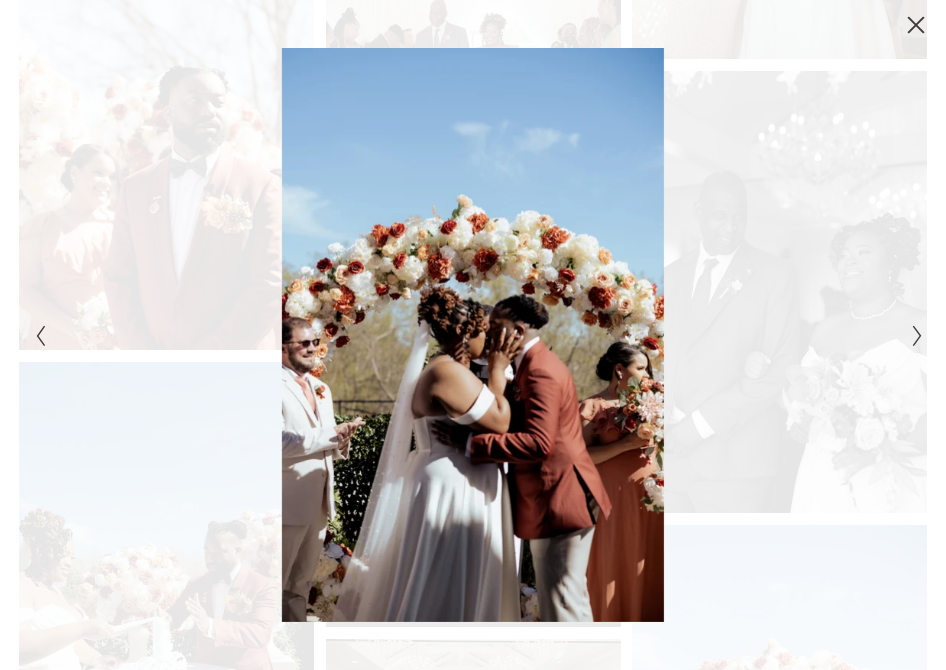 click at bounding box center (917, 336) 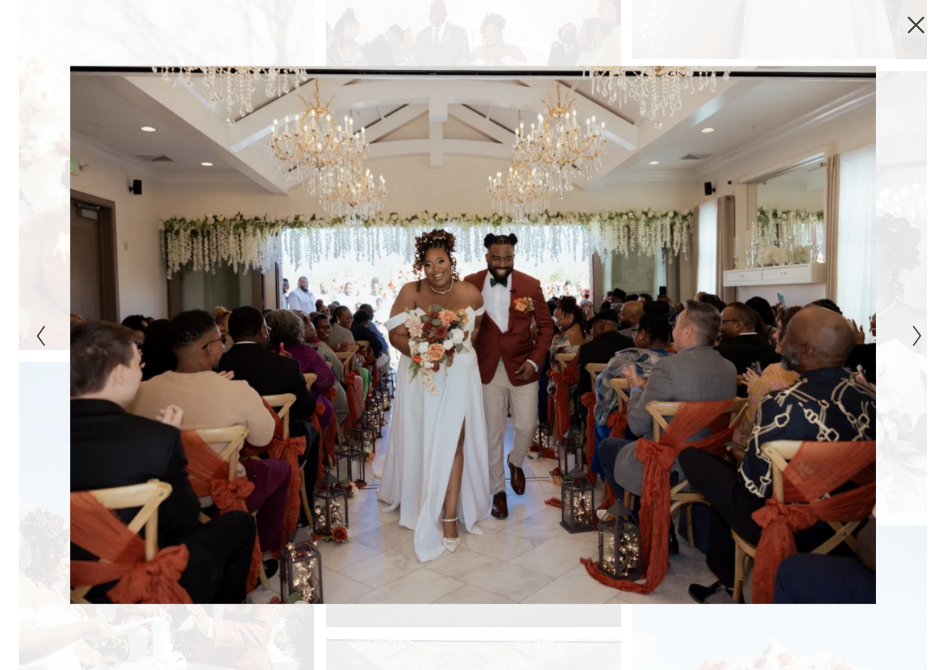 click at bounding box center [917, 336] 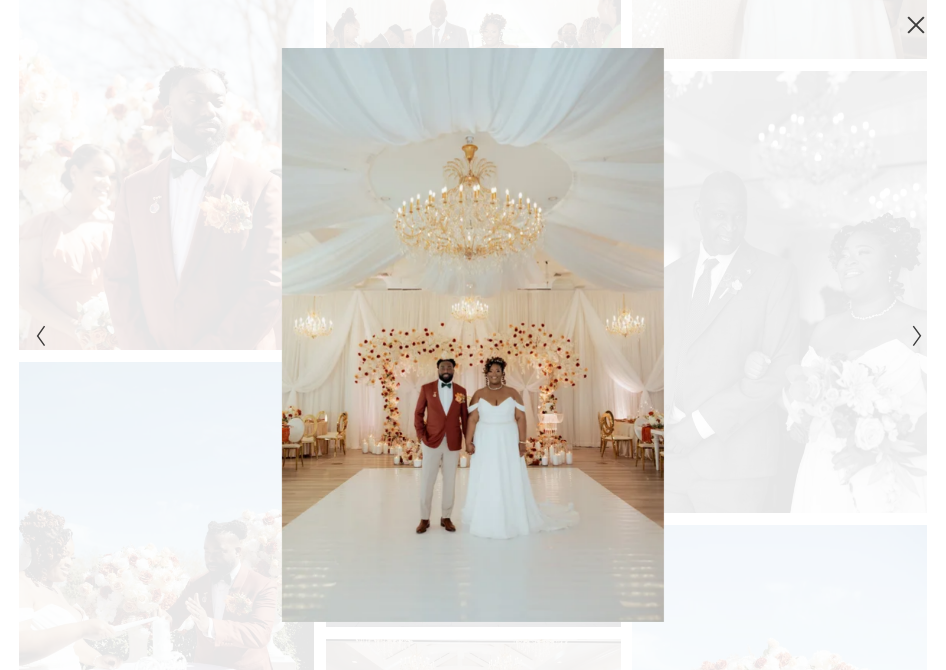 click at bounding box center [917, 336] 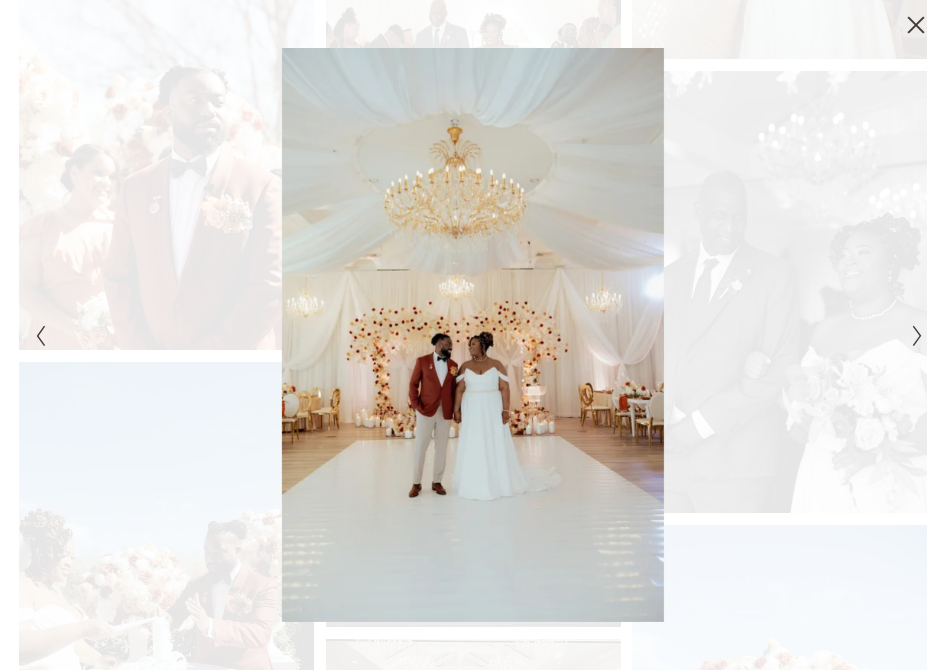 click at bounding box center [917, 336] 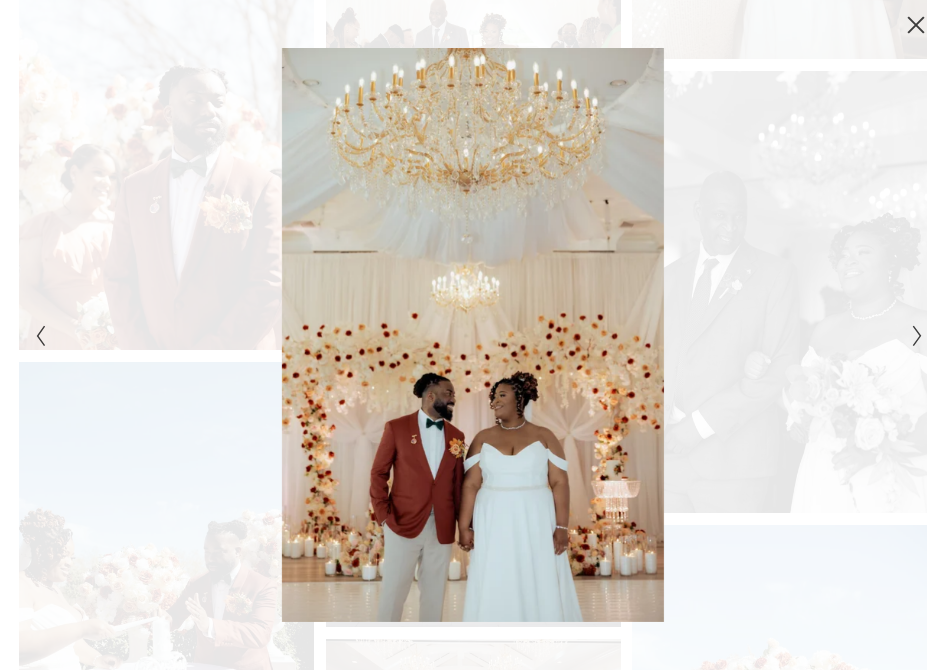 click at bounding box center [917, 336] 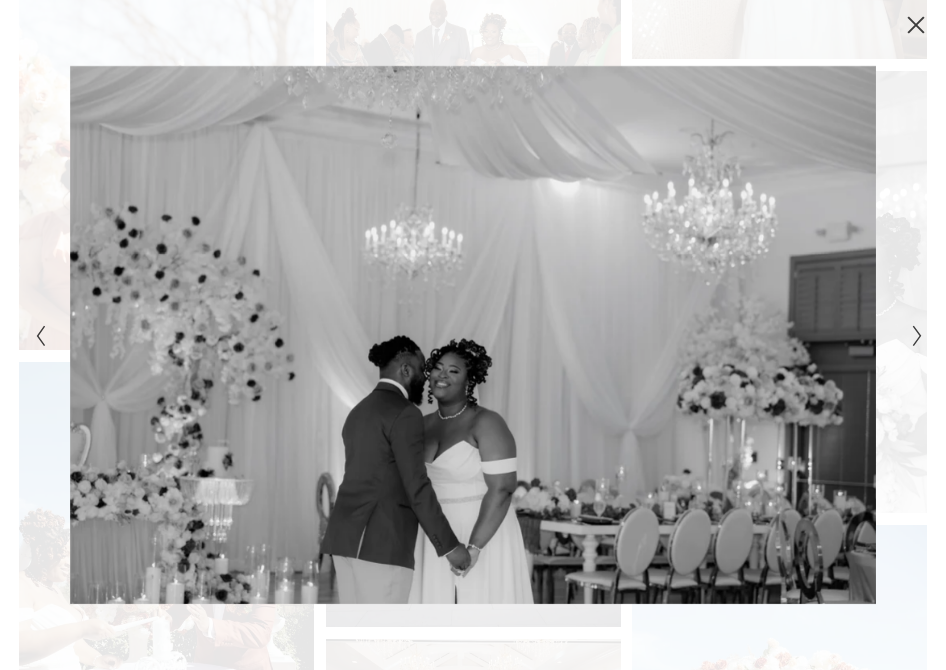 click at bounding box center (917, 336) 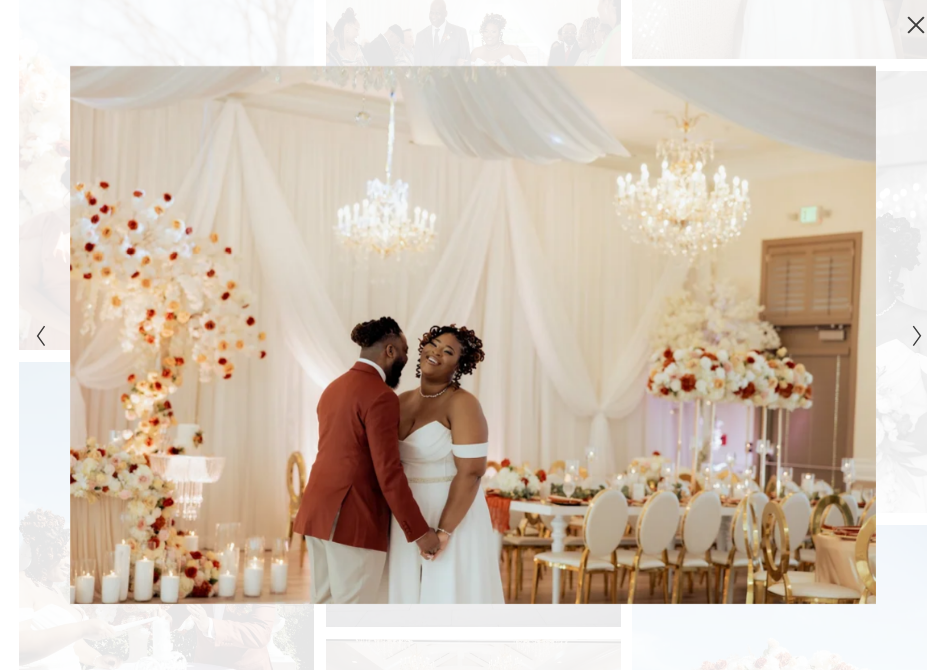 click at bounding box center [917, 336] 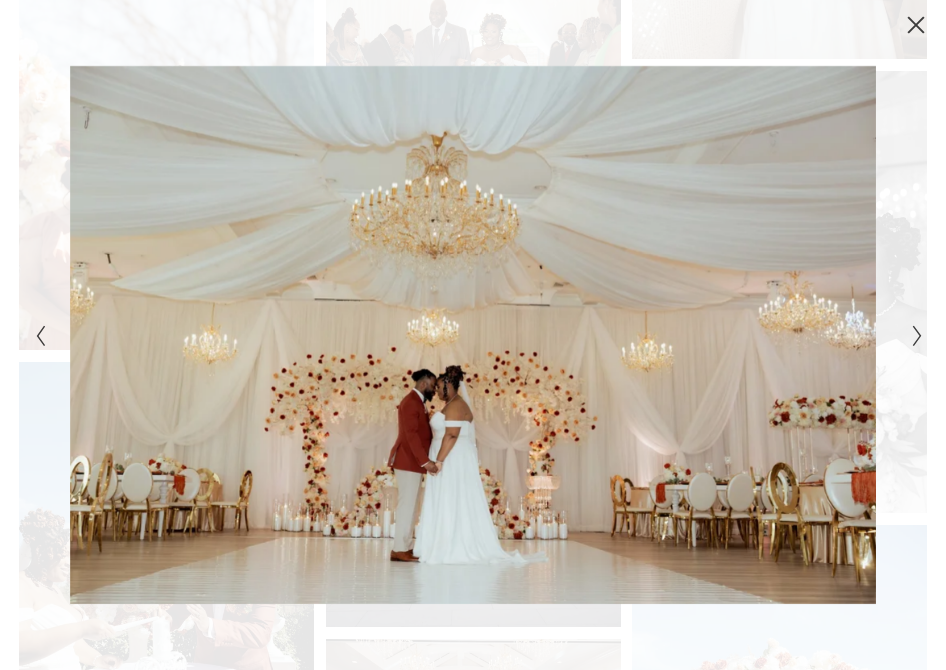click at bounding box center [917, 336] 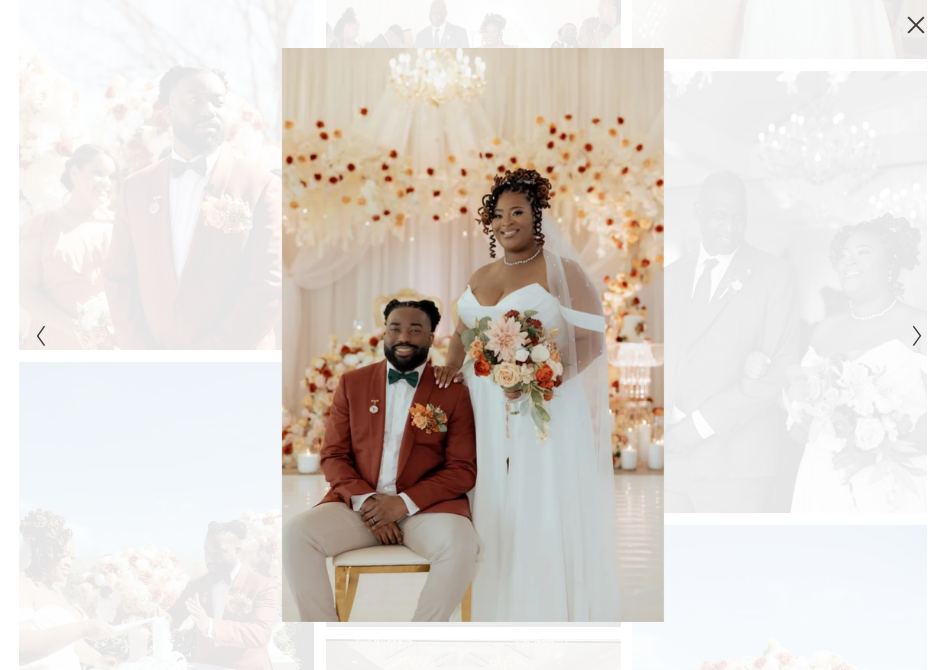 click at bounding box center [917, 336] 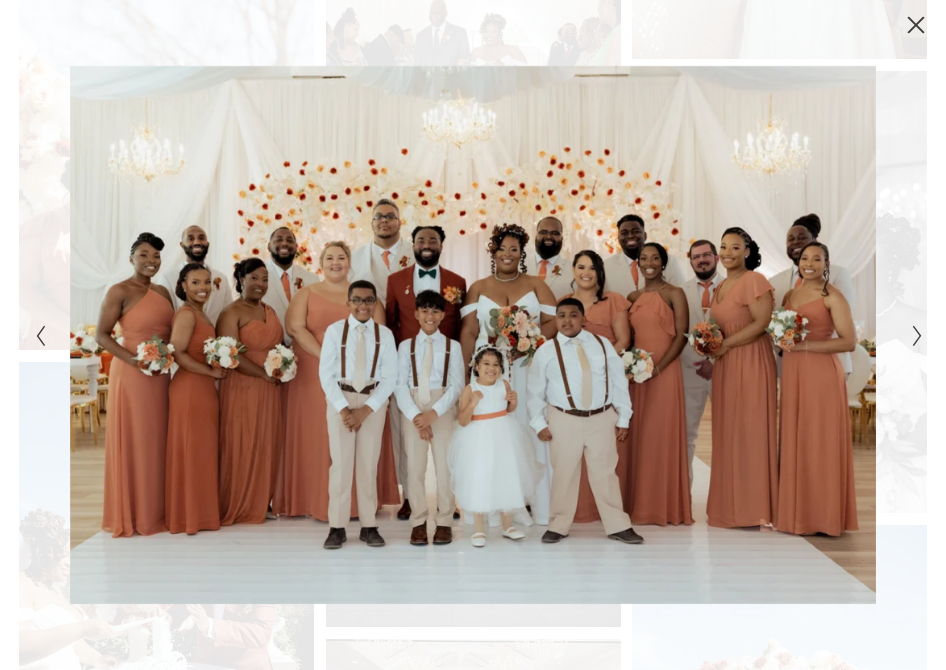 click at bounding box center (917, 336) 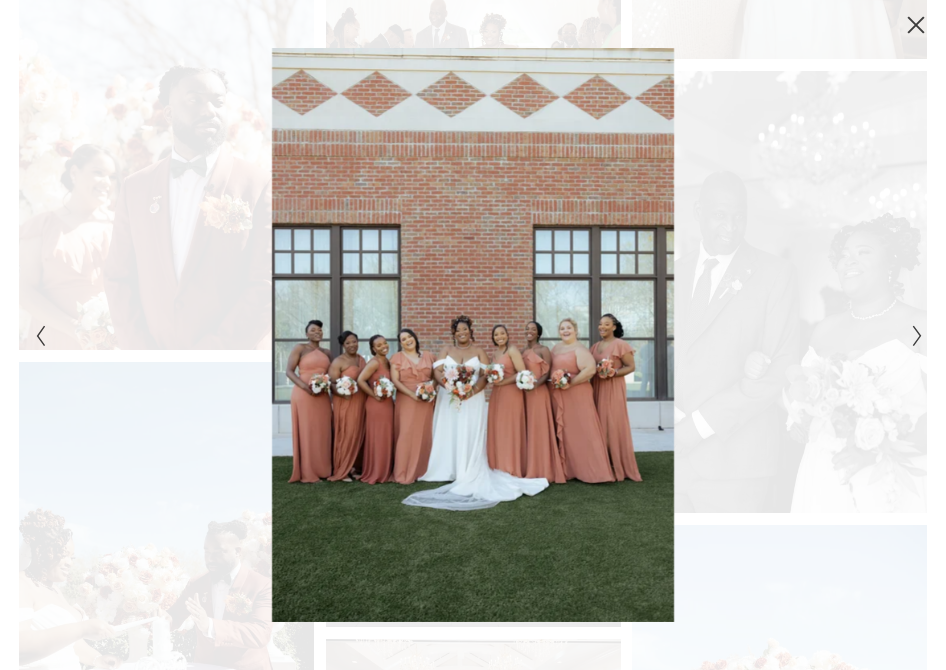 click at bounding box center [917, 336] 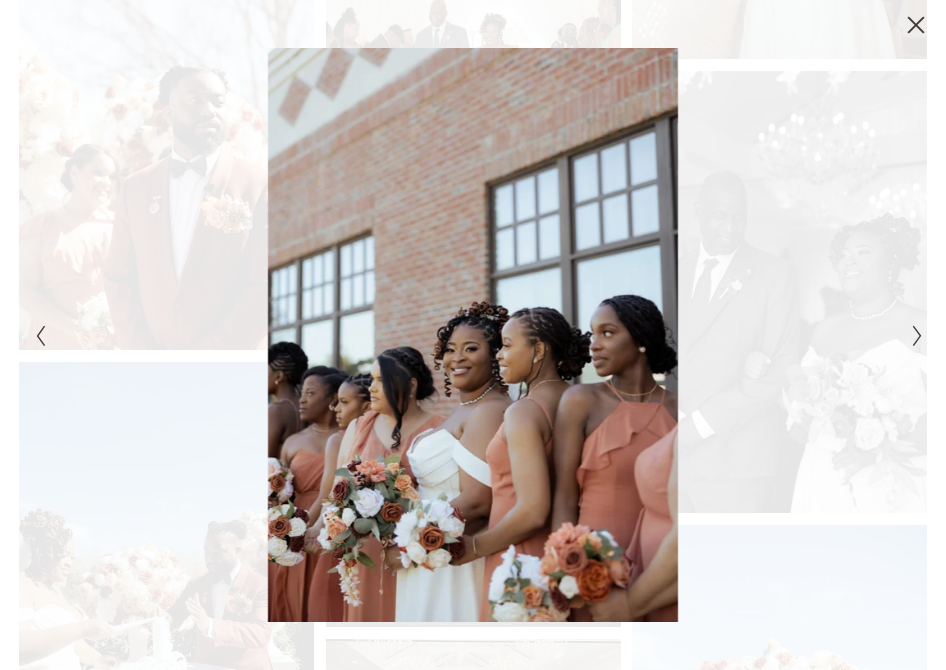 click at bounding box center (917, 336) 